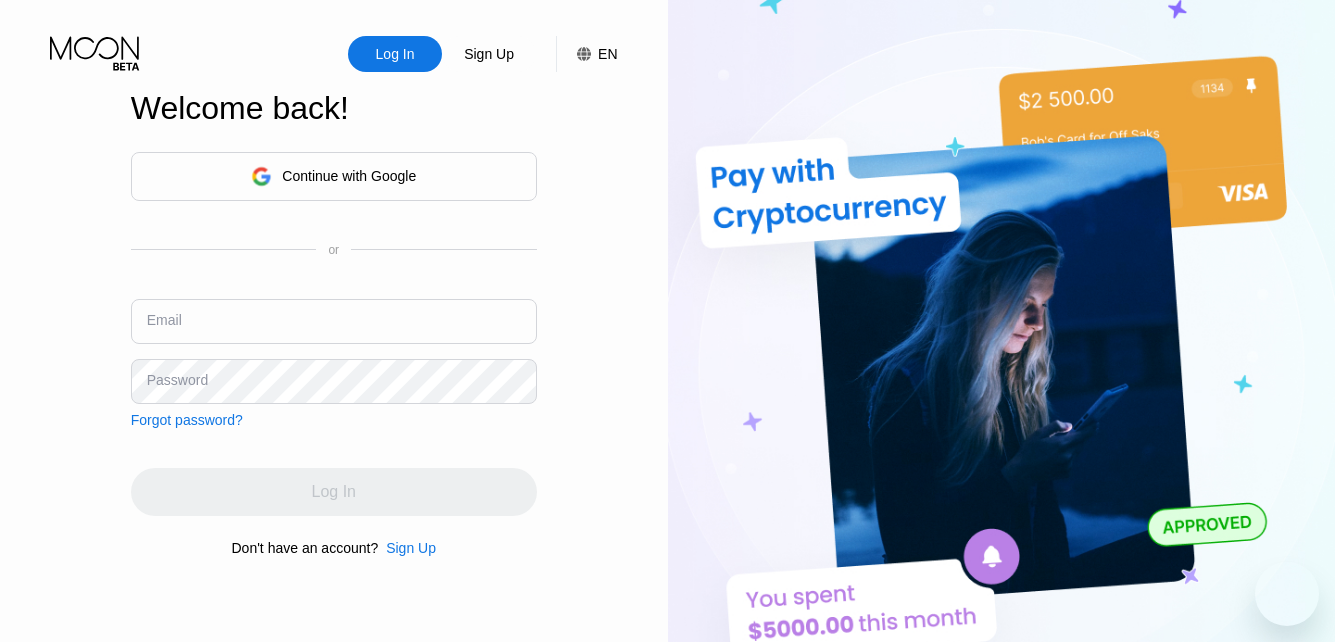 scroll, scrollTop: 0, scrollLeft: 0, axis: both 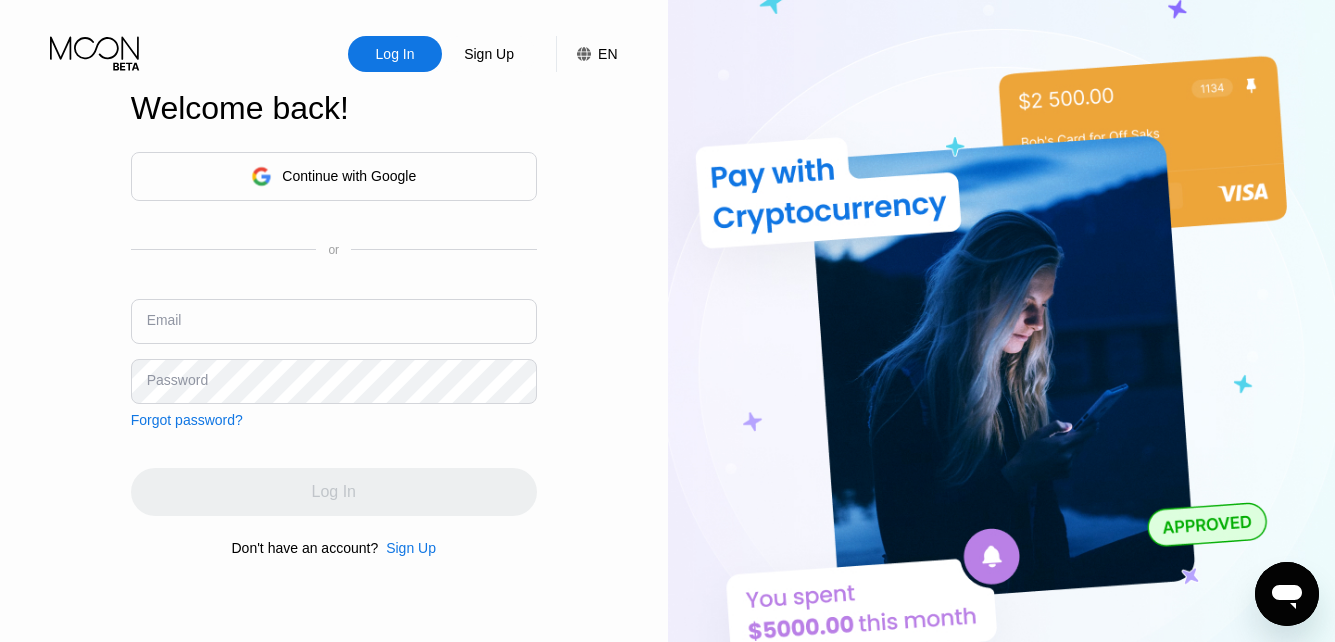 click at bounding box center [334, 321] 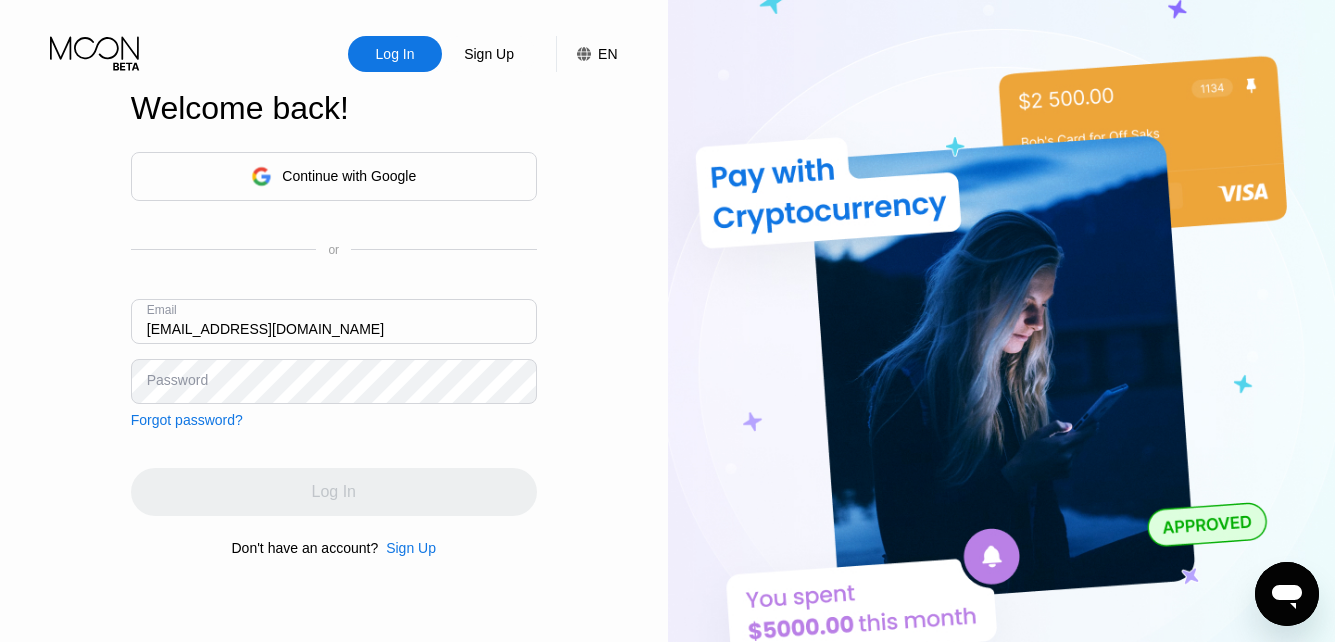 type on "abellanderson8185@gmail.com" 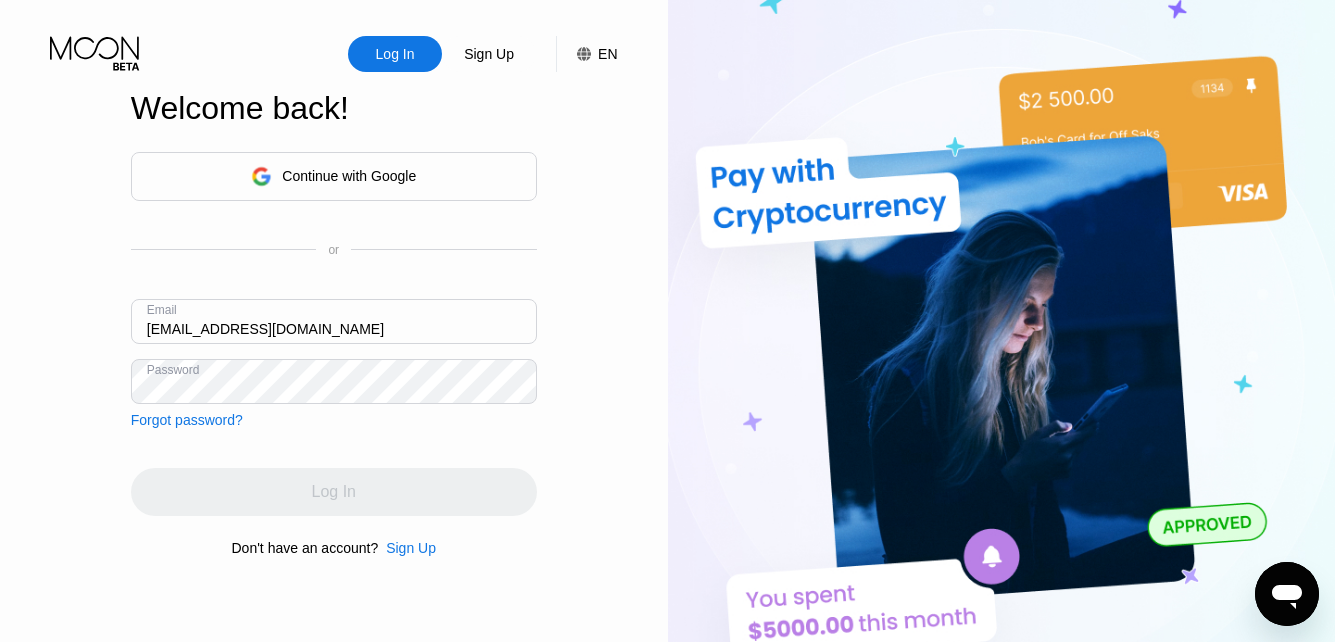 click on "Log In" at bounding box center [334, 492] 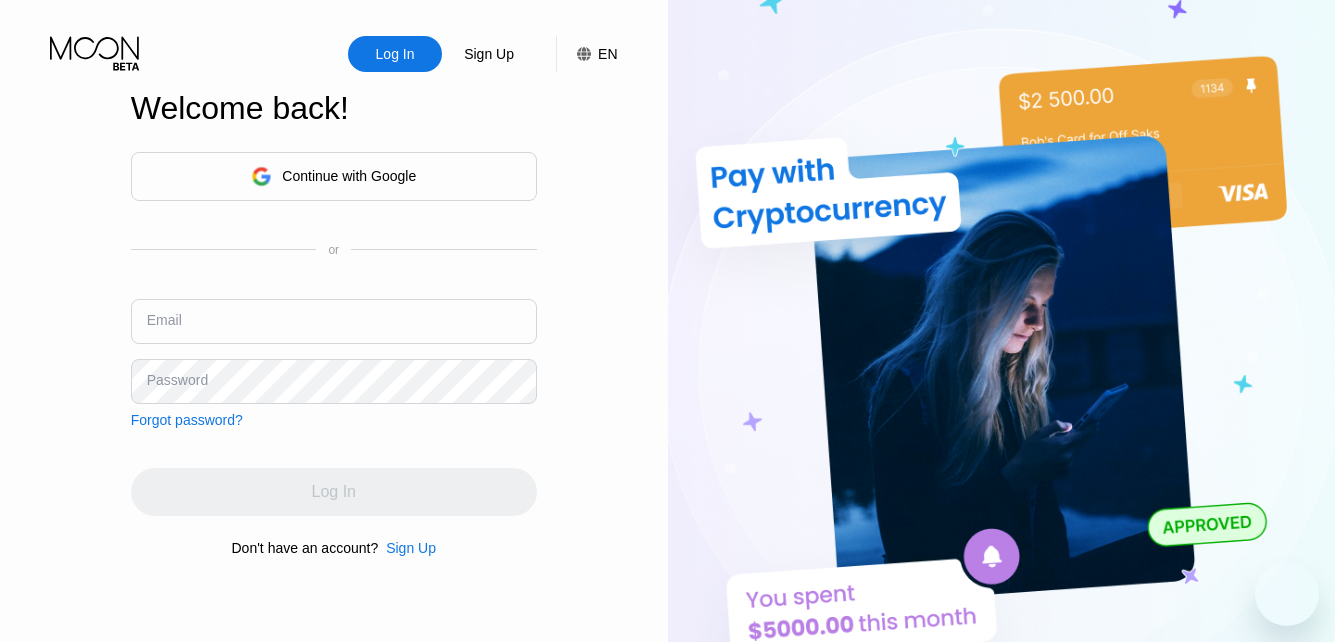 scroll, scrollTop: 0, scrollLeft: 0, axis: both 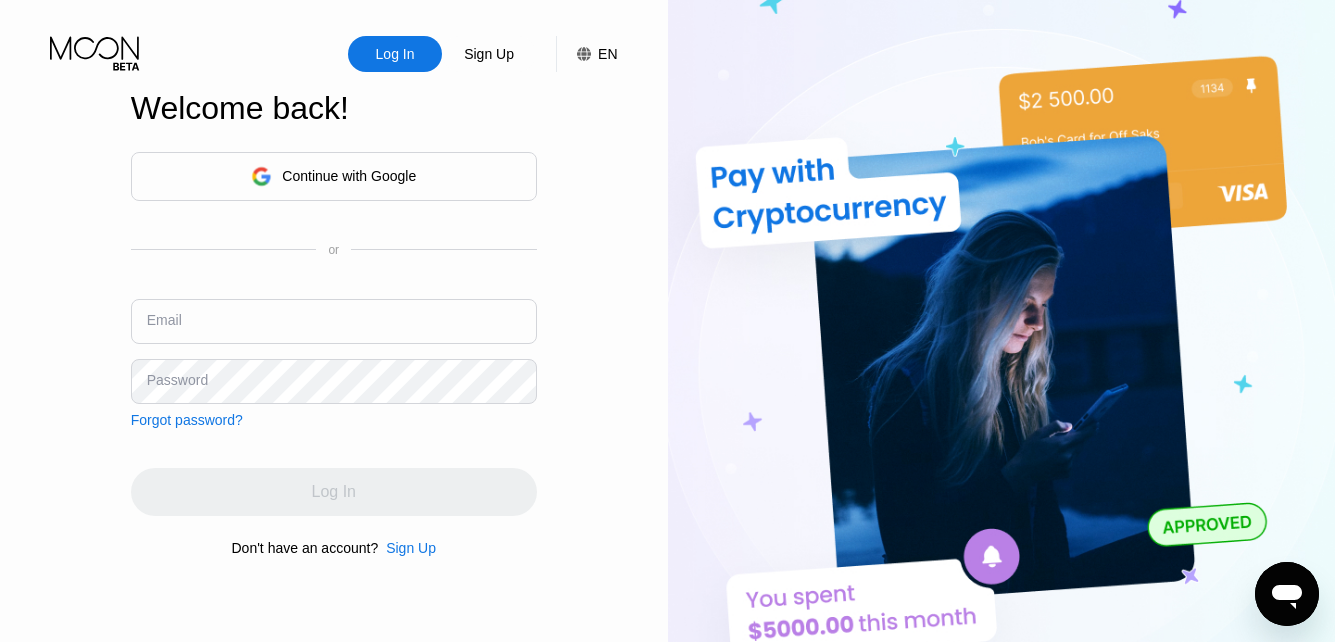 click on "Continue with Google" at bounding box center (349, 176) 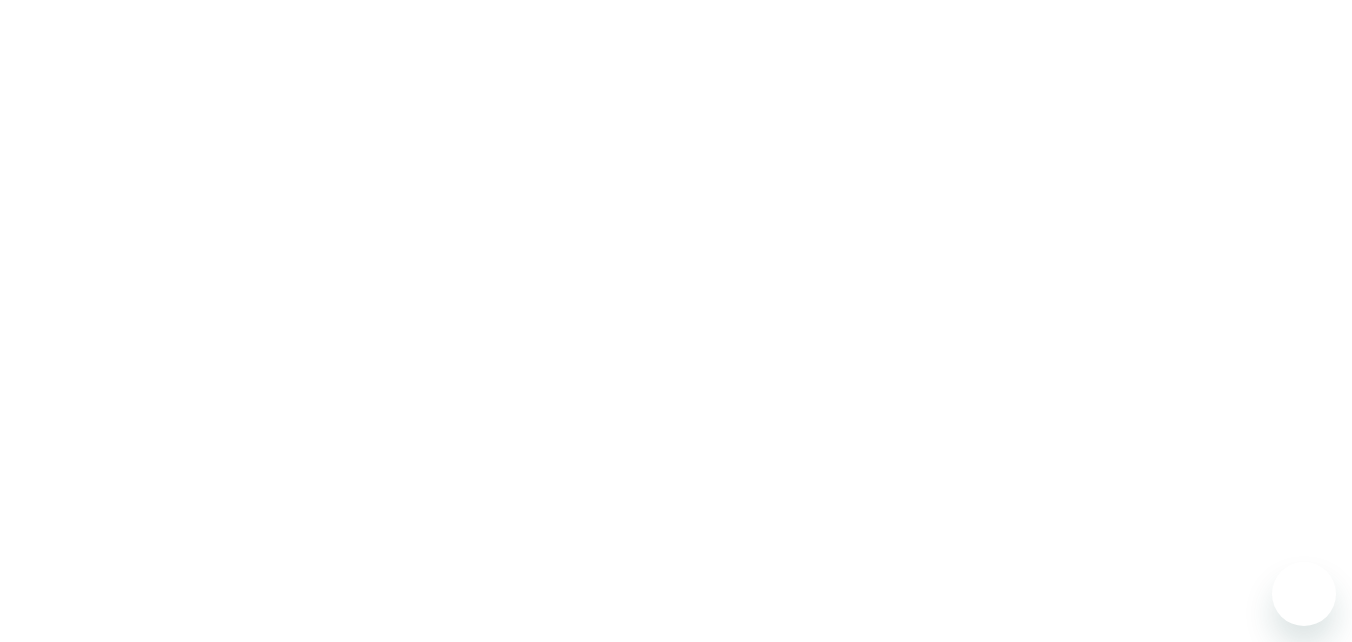 scroll, scrollTop: 0, scrollLeft: 0, axis: both 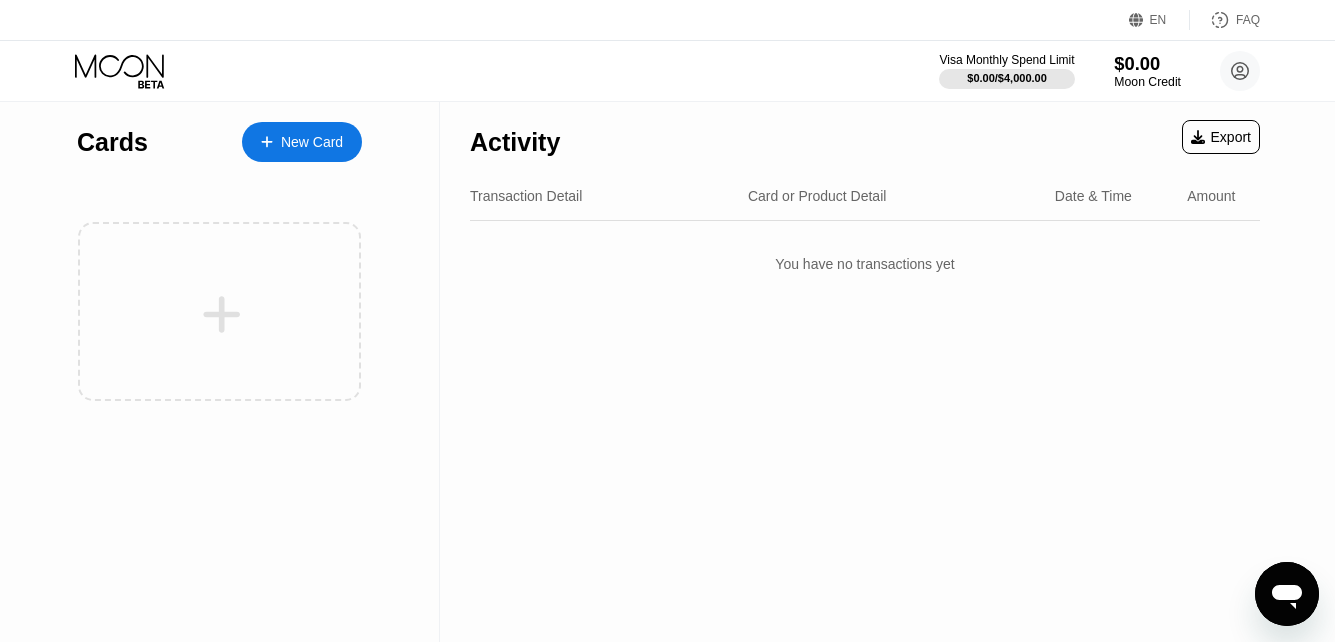 click on "Moon Credit" at bounding box center [1147, 82] 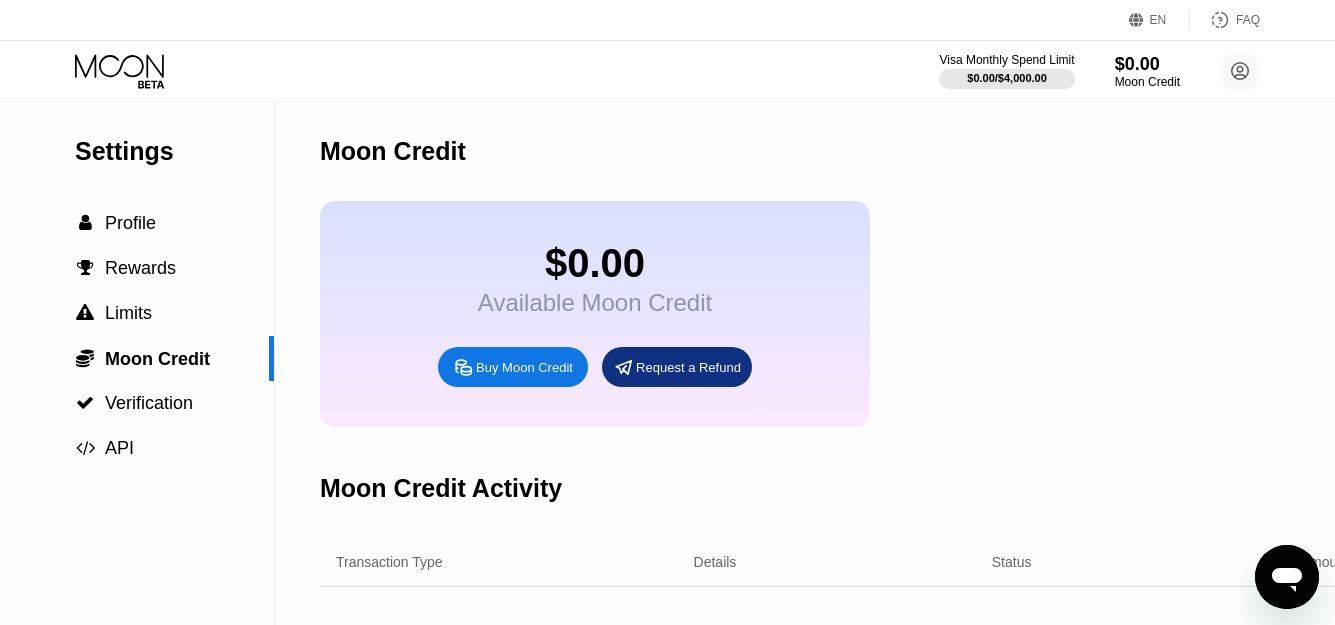 drag, startPoint x: 674, startPoint y: 138, endPoint x: 240, endPoint y: 338, distance: 477.8661 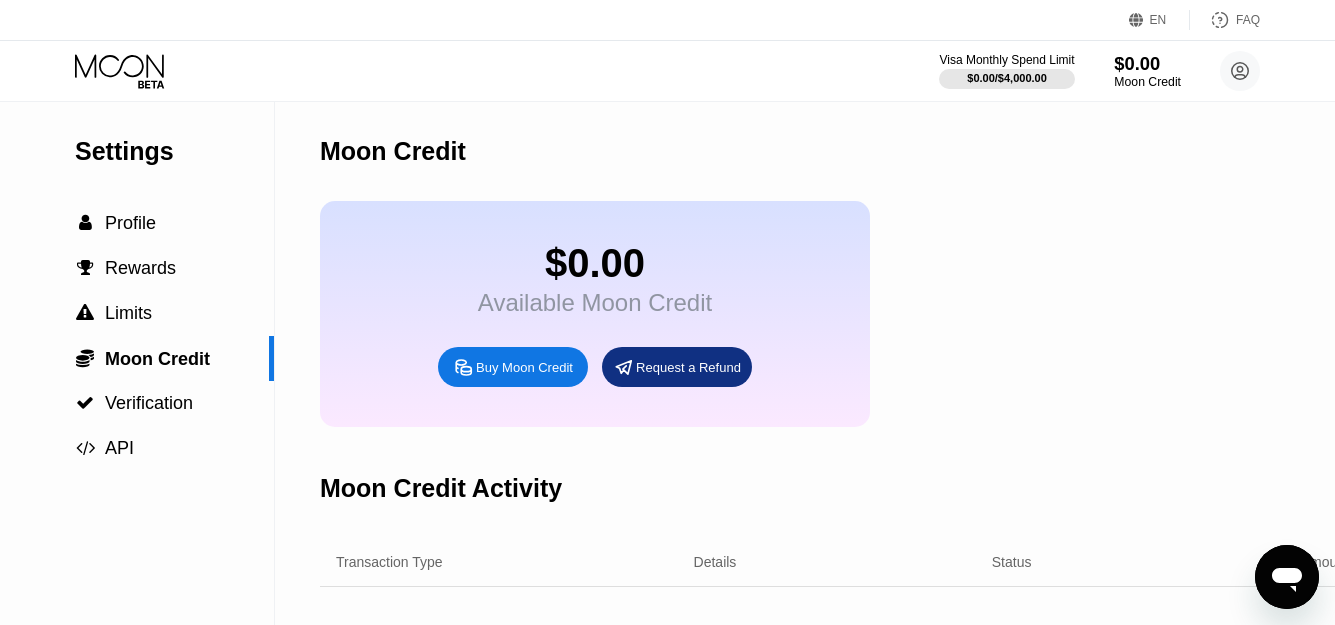 click on "$0.00" at bounding box center [1147, 63] 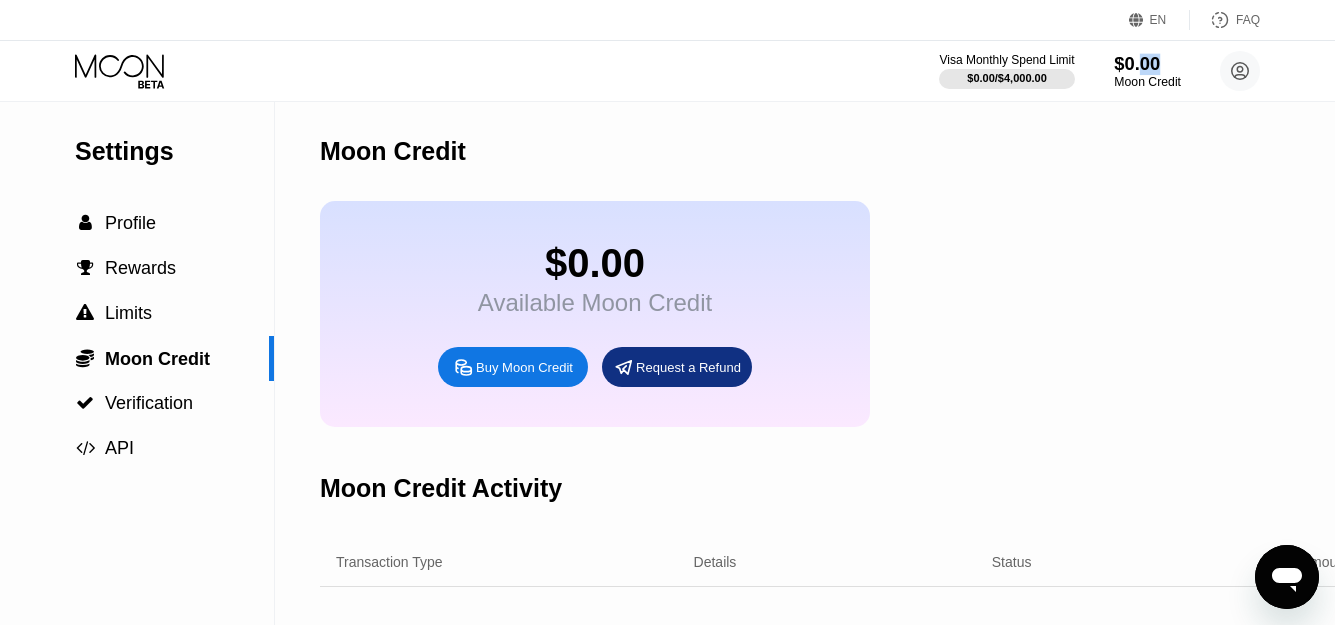 click on "$0.00" at bounding box center (1147, 63) 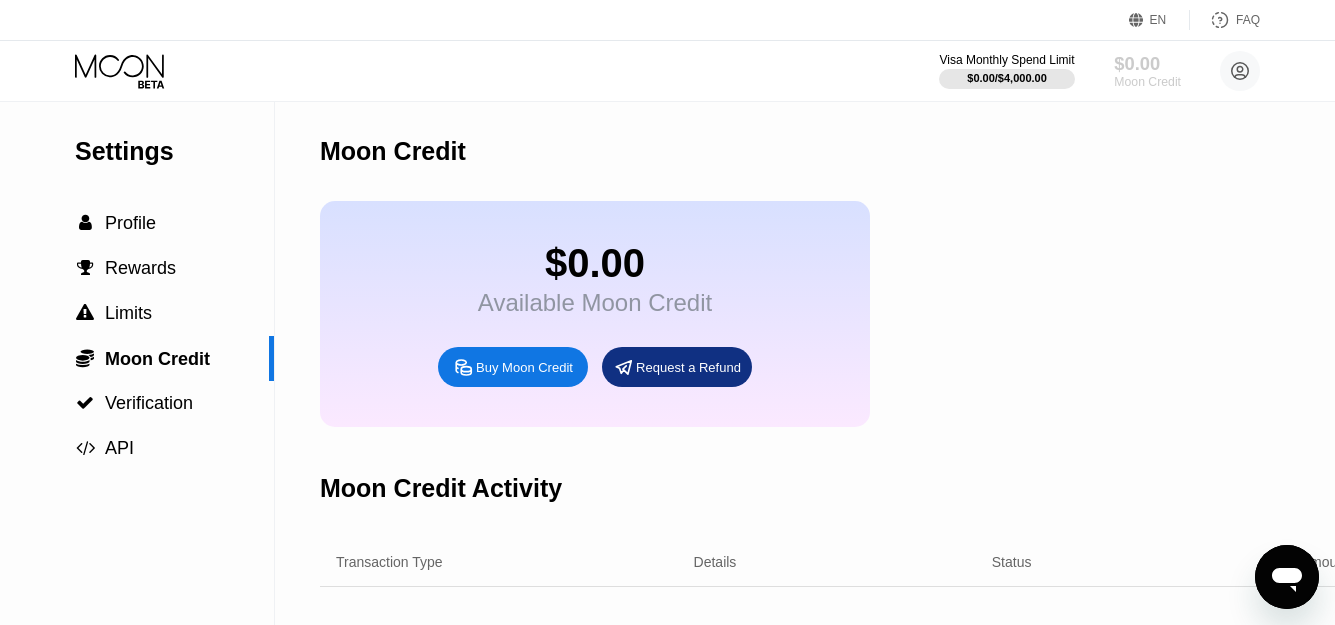 click on "$0.00" at bounding box center (1147, 63) 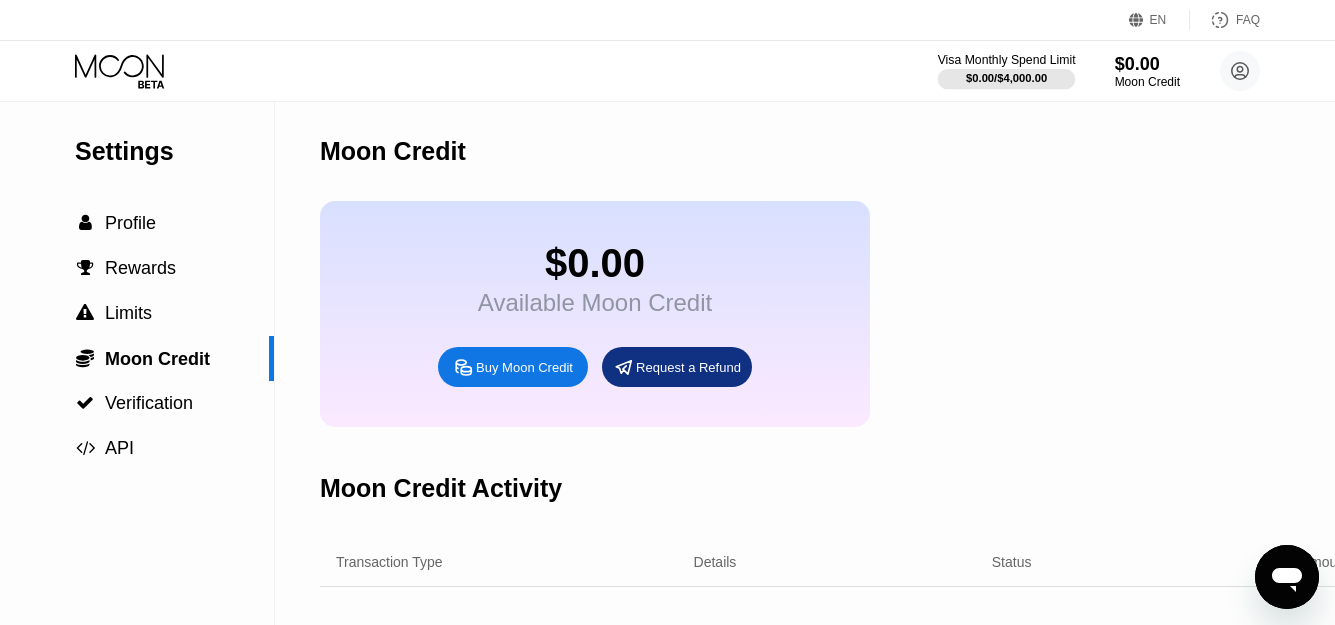 click on "$0.00 / $4,000.00" at bounding box center (1006, 78) 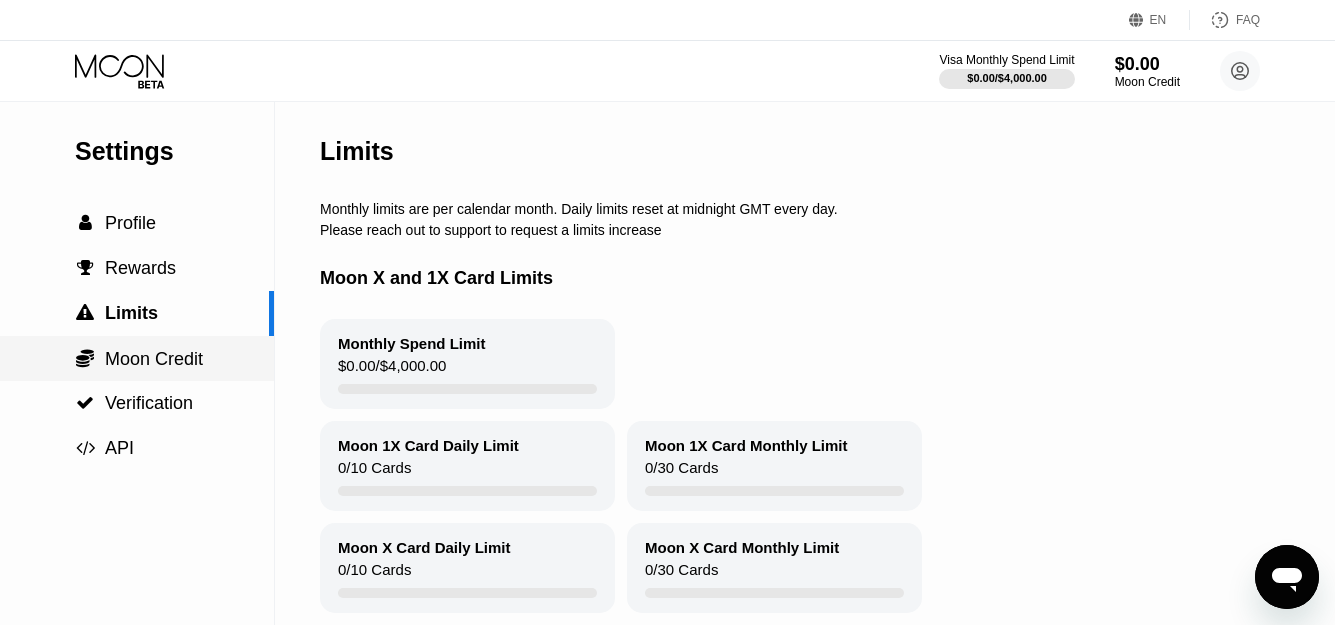 click on "Moon Credit" at bounding box center [154, 359] 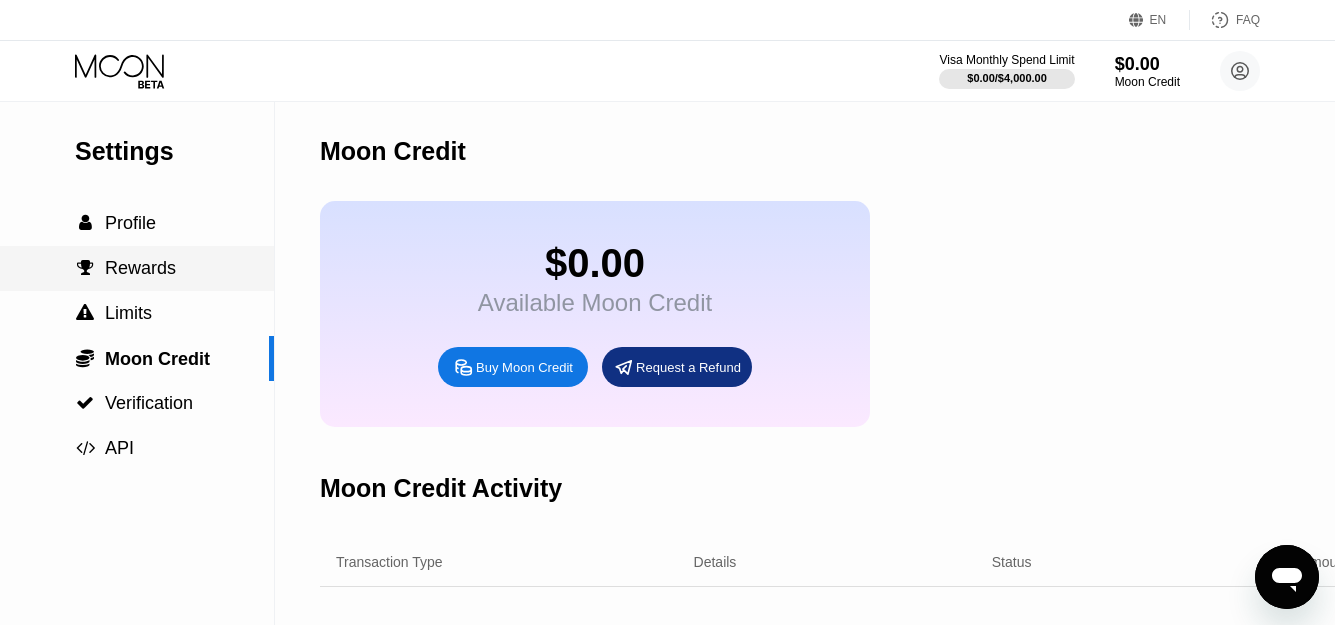 click on "Rewards" at bounding box center [140, 268] 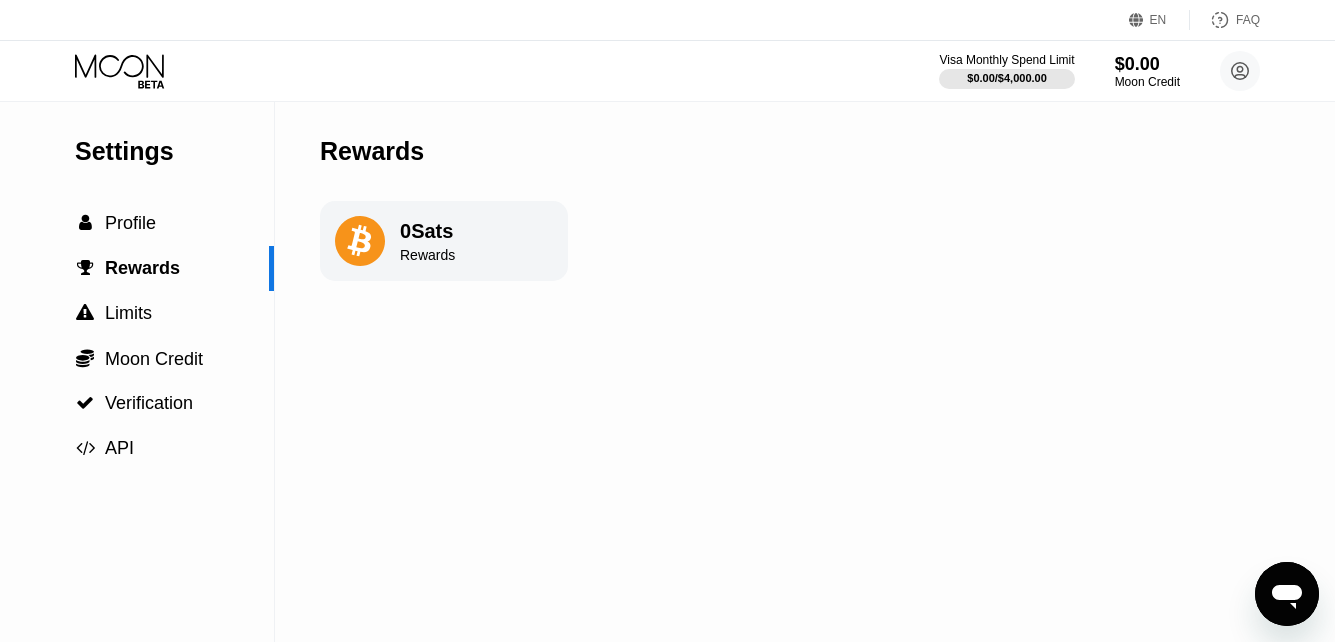 click 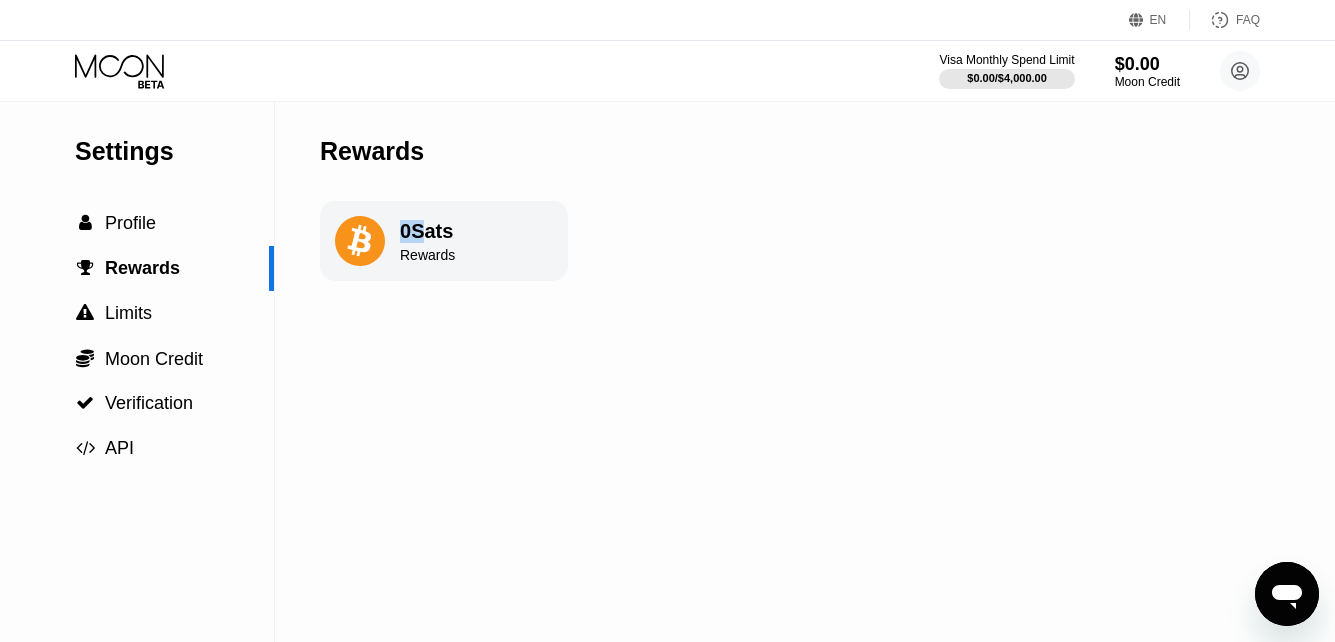 click on "0  Sats" at bounding box center (427, 231) 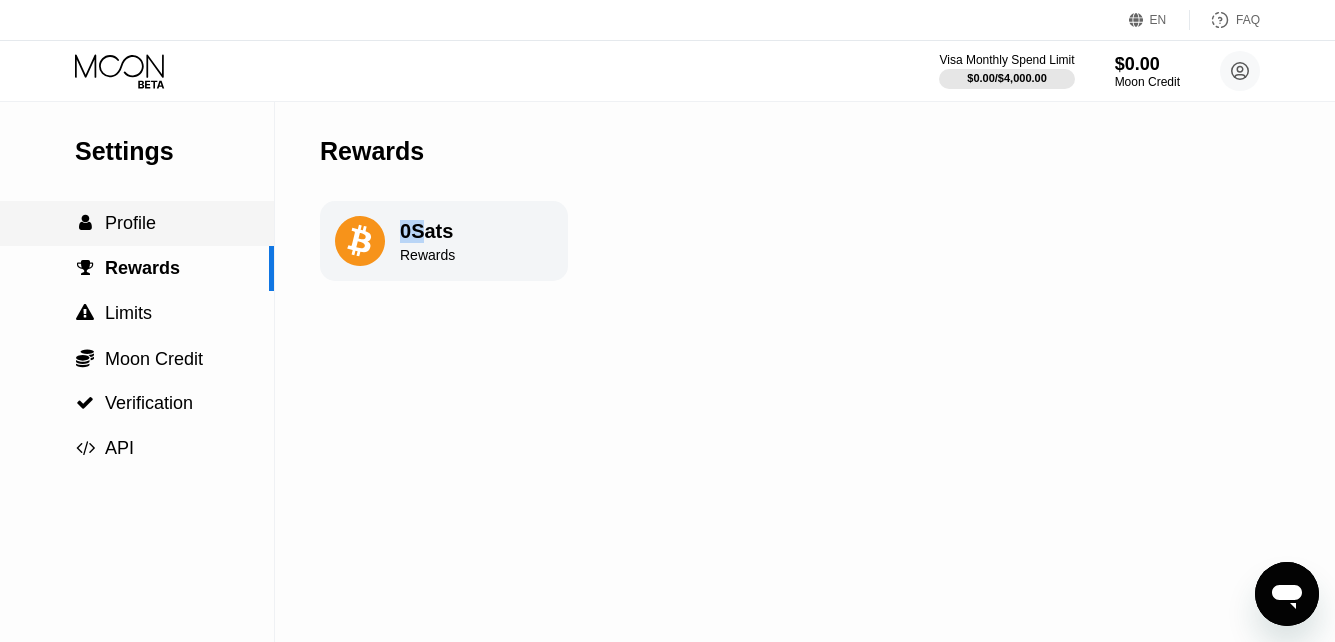 click on " Profile" at bounding box center (137, 223) 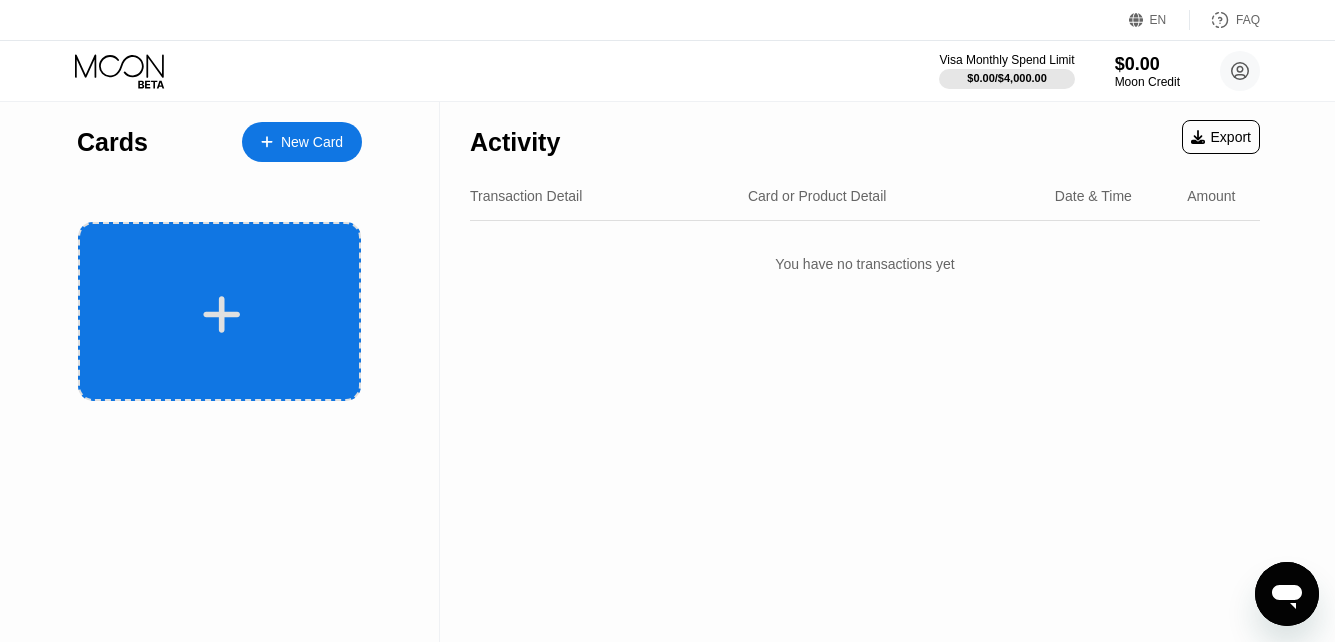 click at bounding box center [222, 314] 